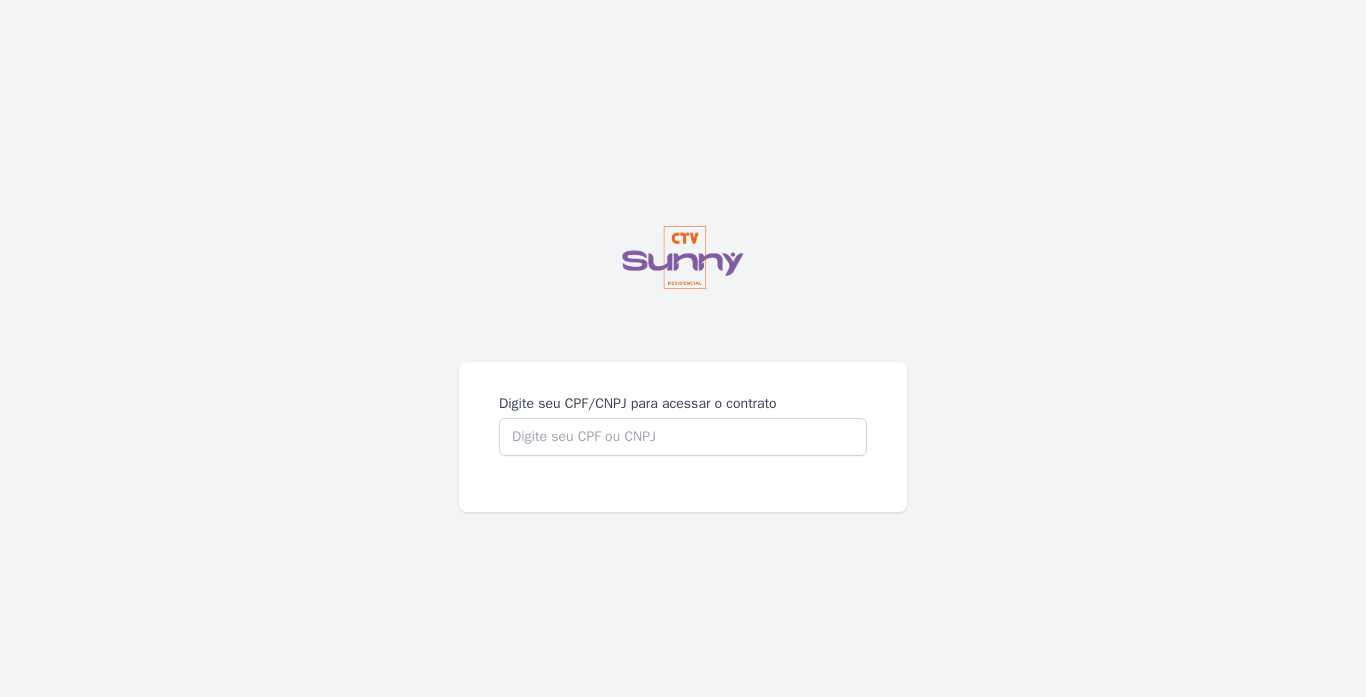 scroll, scrollTop: 0, scrollLeft: 0, axis: both 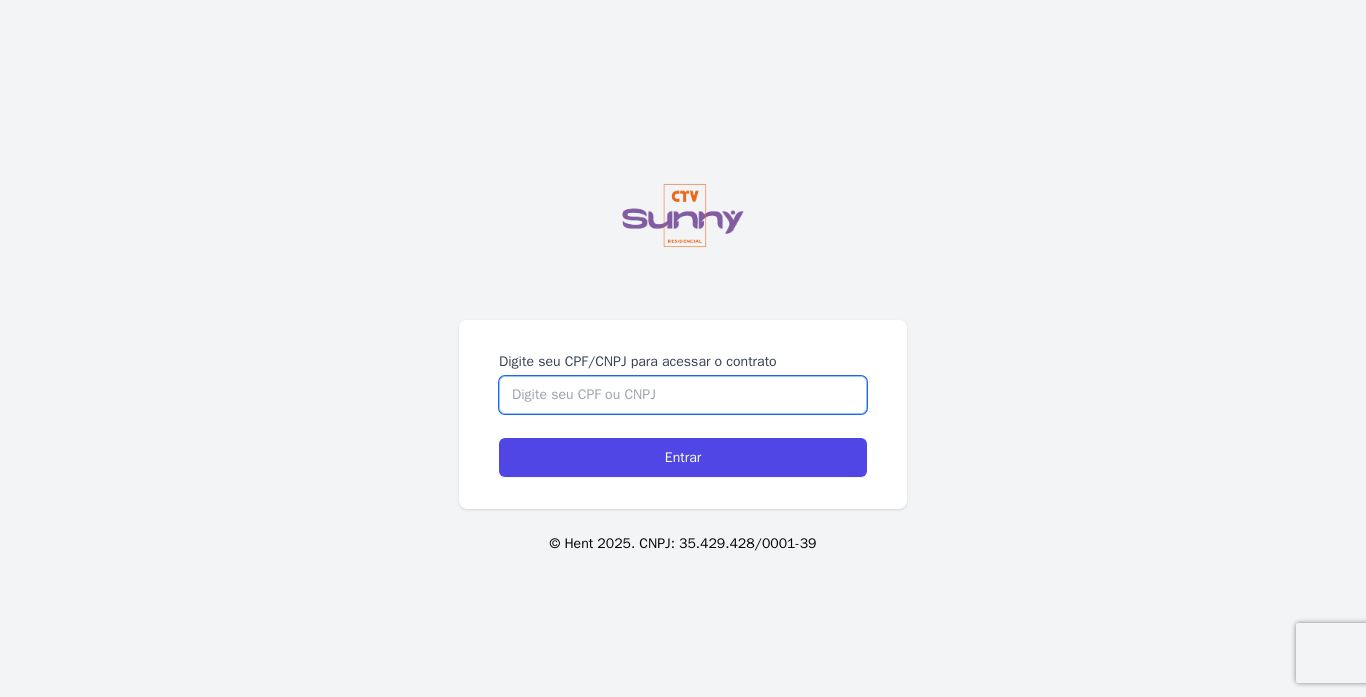 click on "Digite seu CPF/CNPJ para acessar o contrato" at bounding box center [683, 395] 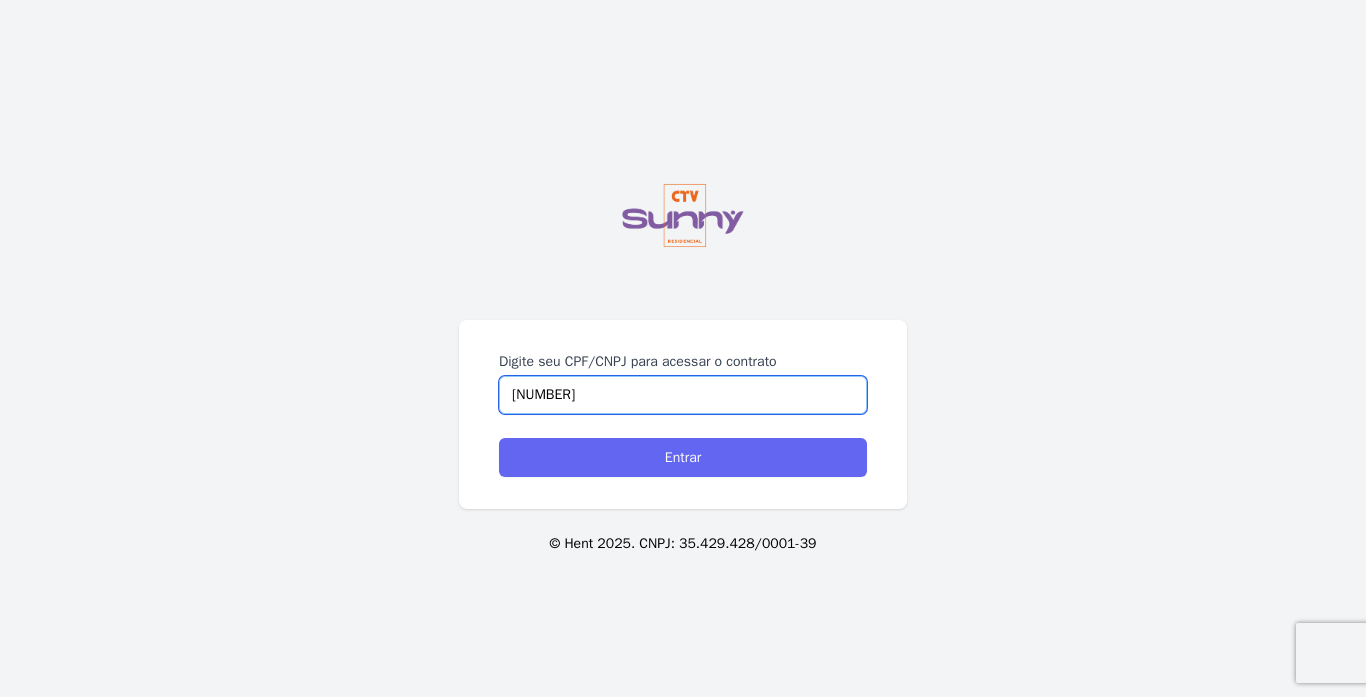 type on "16115370701" 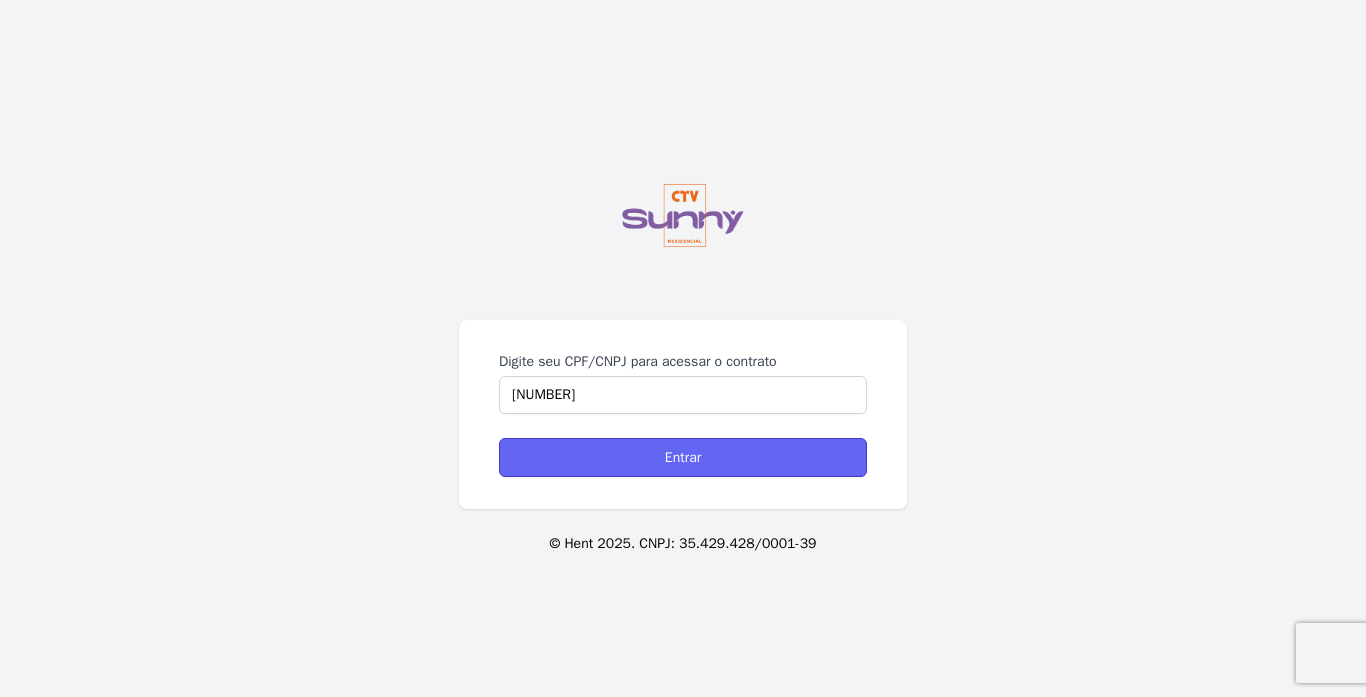 click on "Entrar" at bounding box center (683, 457) 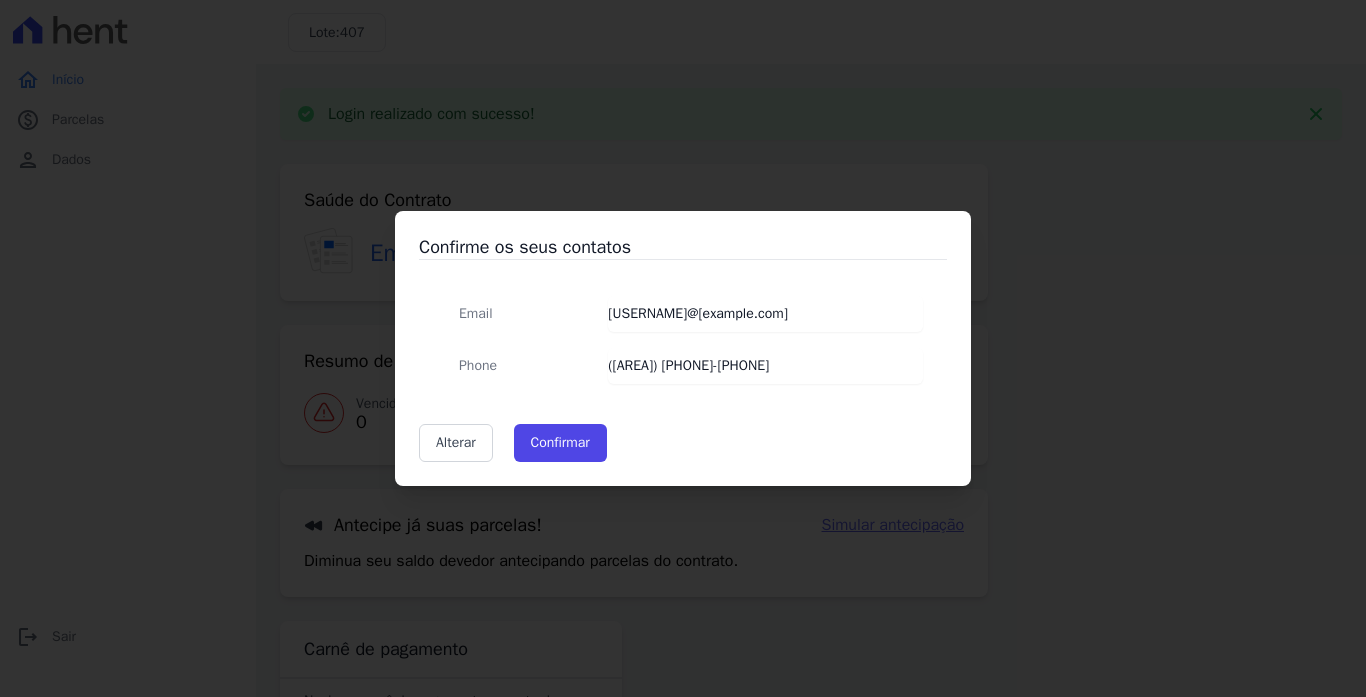 scroll, scrollTop: 0, scrollLeft: 0, axis: both 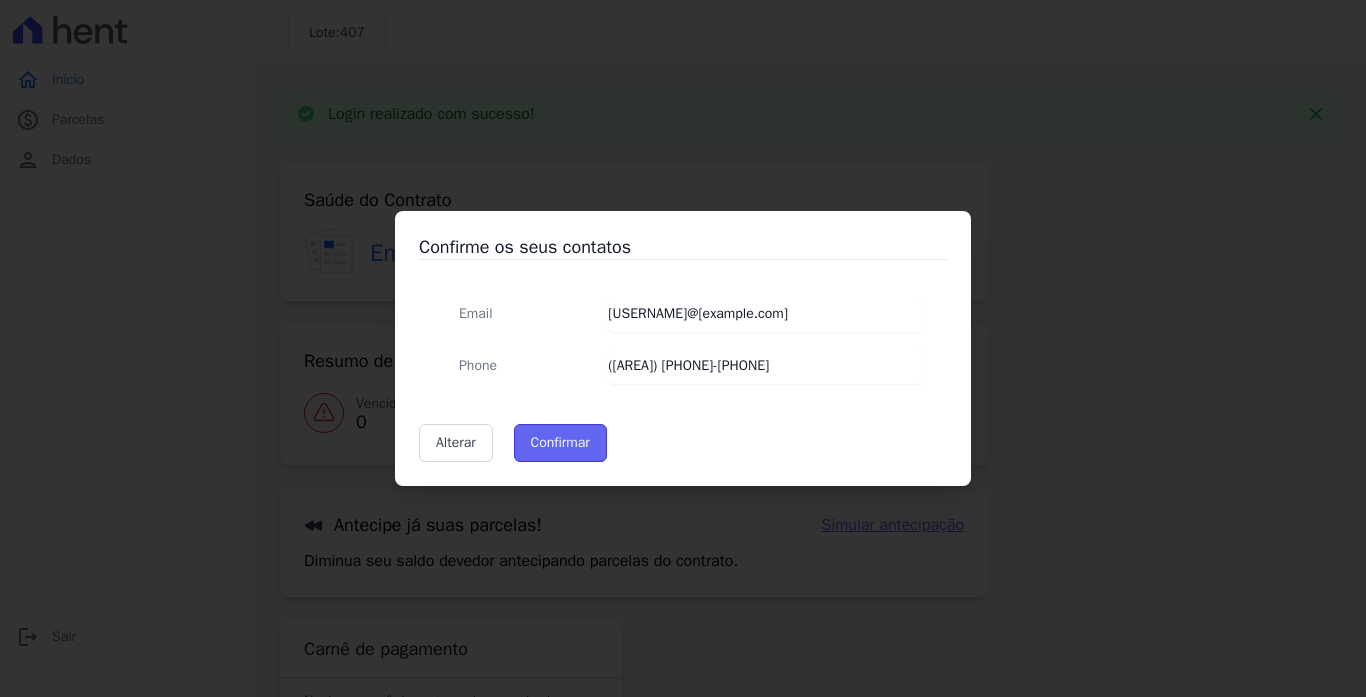 click on "Confirmar" at bounding box center [560, 443] 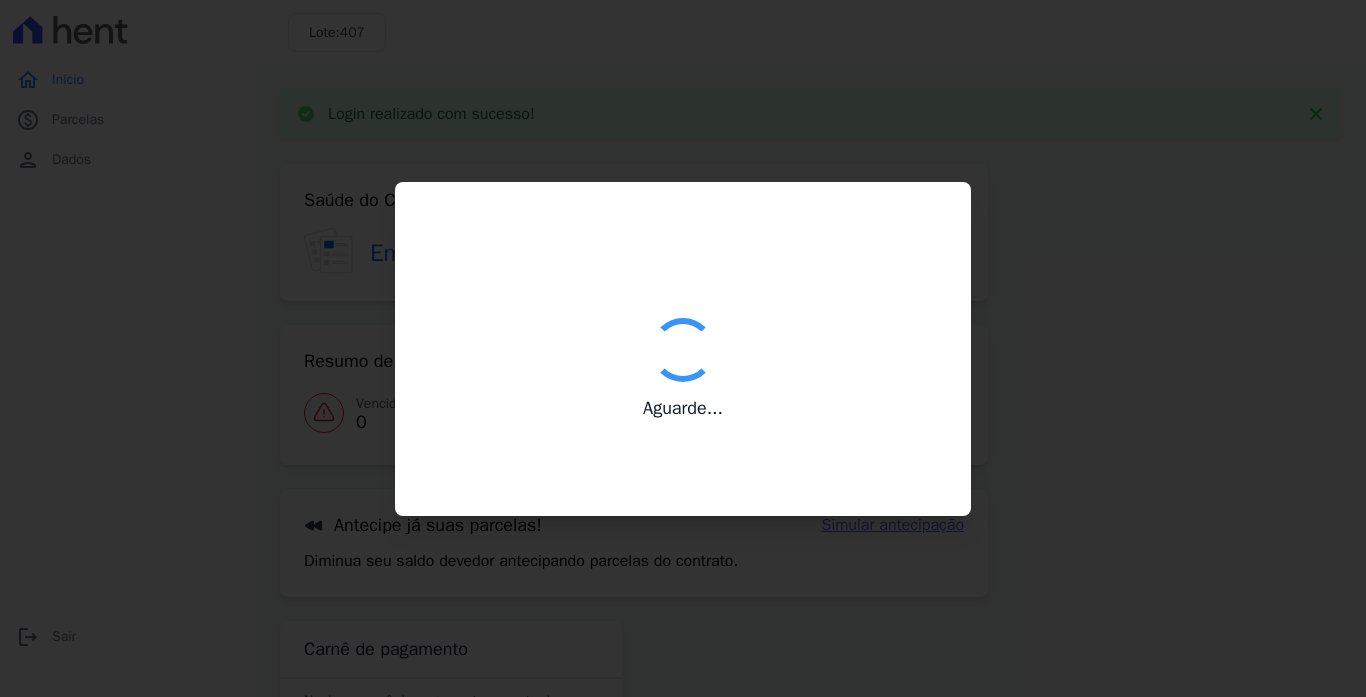type on "Contatos confirmados com sucesso." 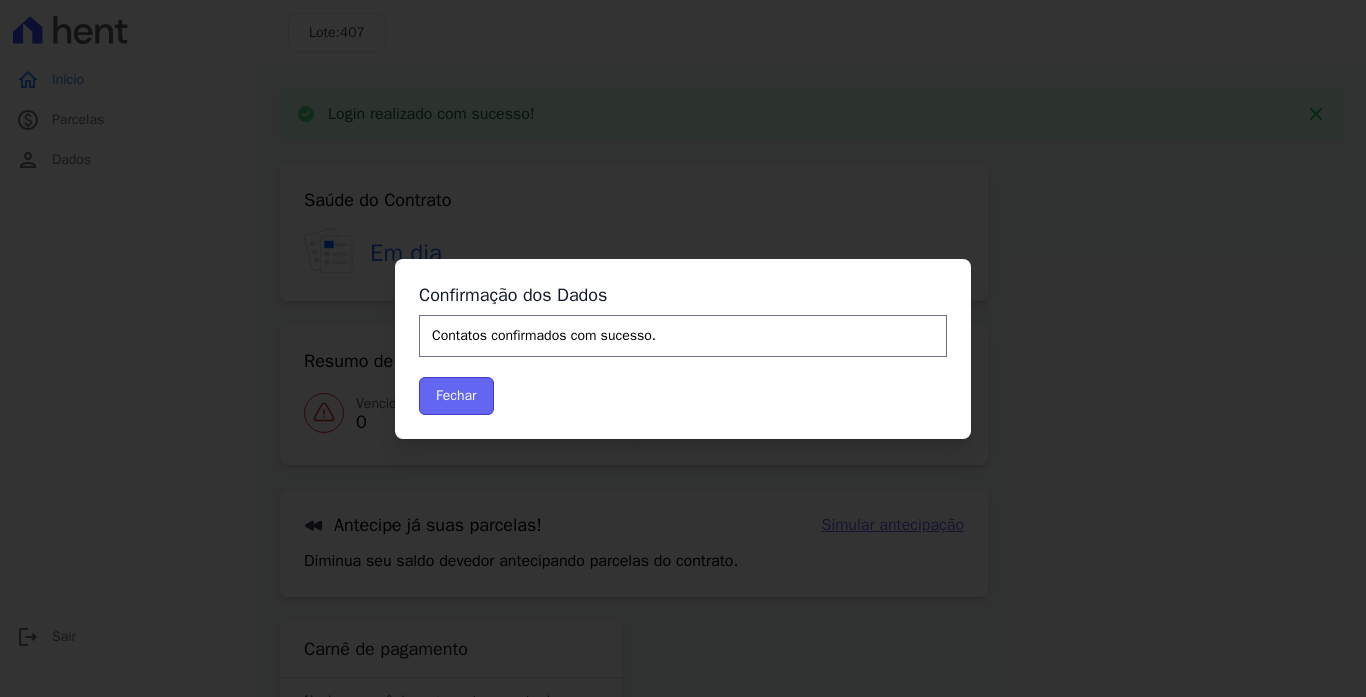 click on "Fechar" at bounding box center [456, 396] 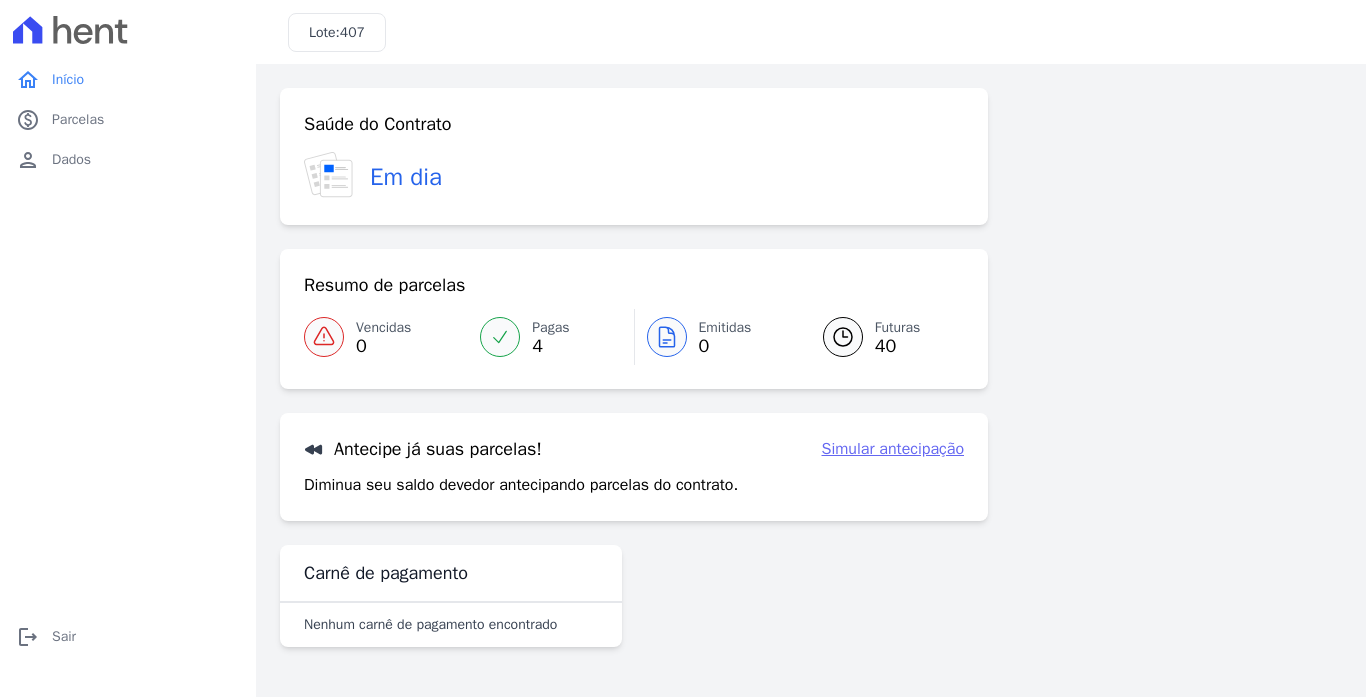 scroll, scrollTop: 0, scrollLeft: 0, axis: both 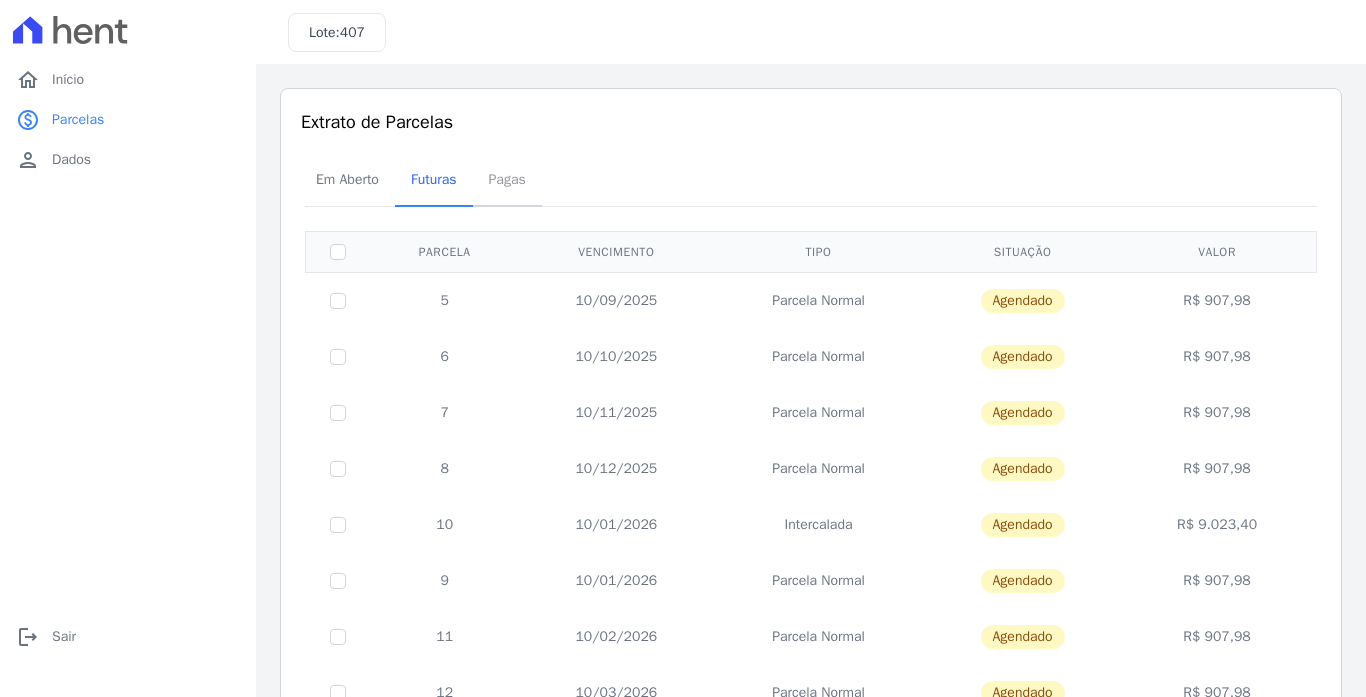 click on "Pagas" at bounding box center [507, 179] 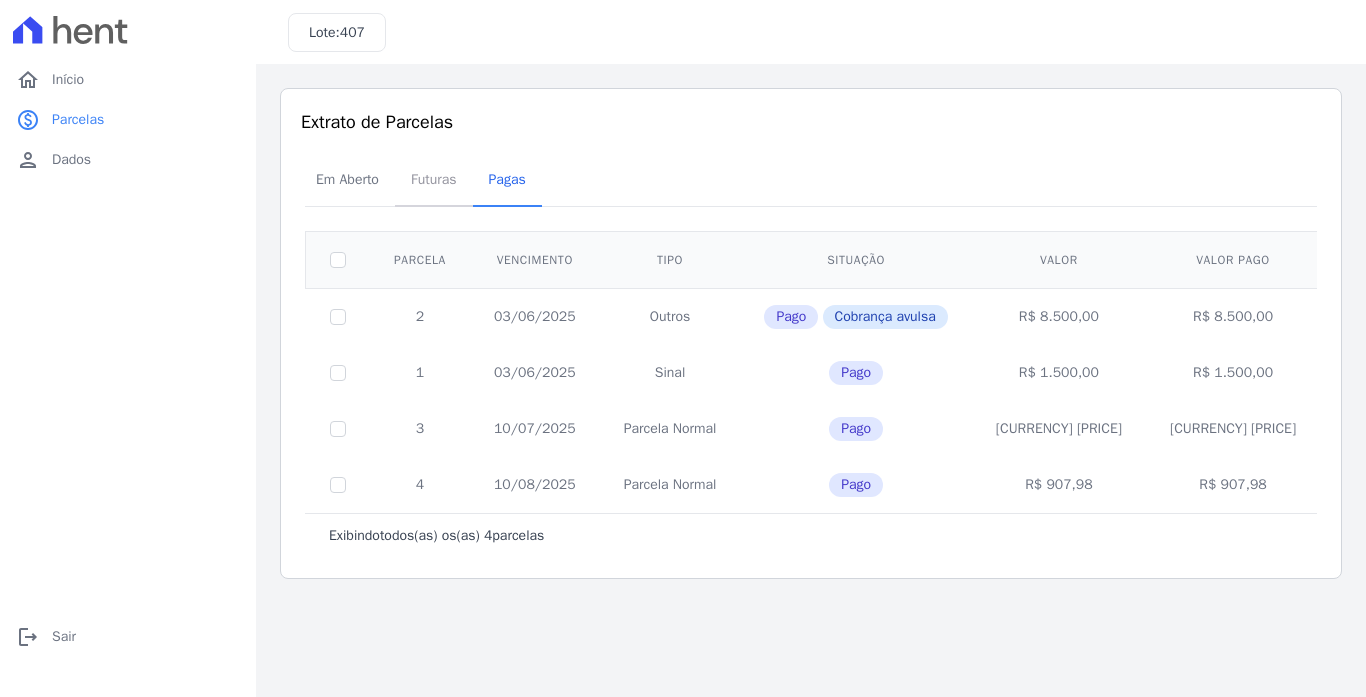 click on "Futuras" at bounding box center (434, 179) 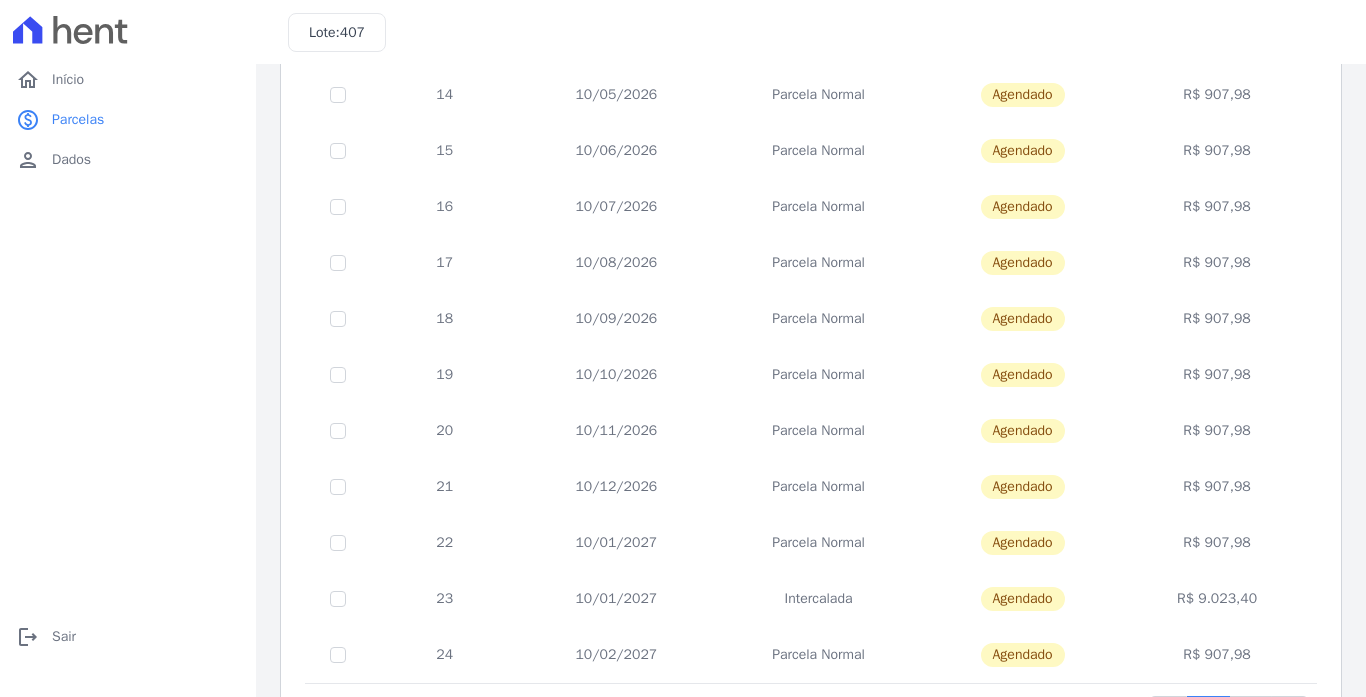 scroll, scrollTop: 812, scrollLeft: 0, axis: vertical 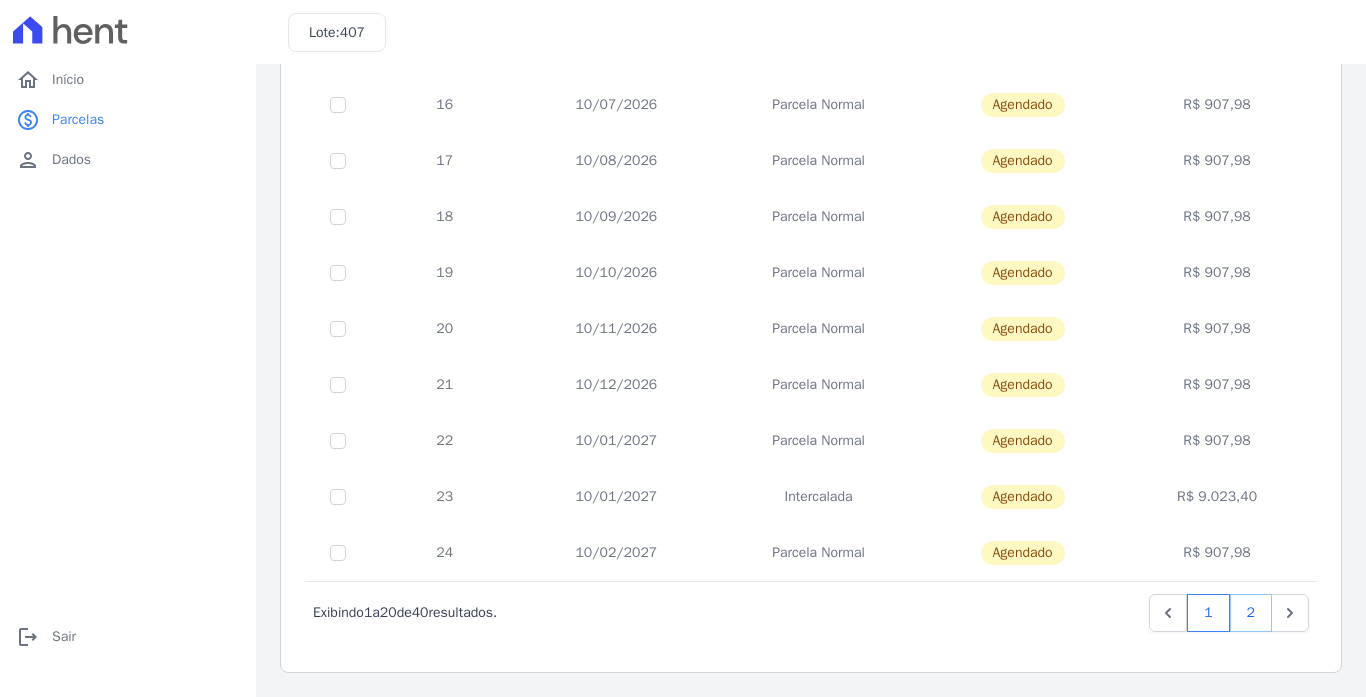 click on "2" at bounding box center [1251, 613] 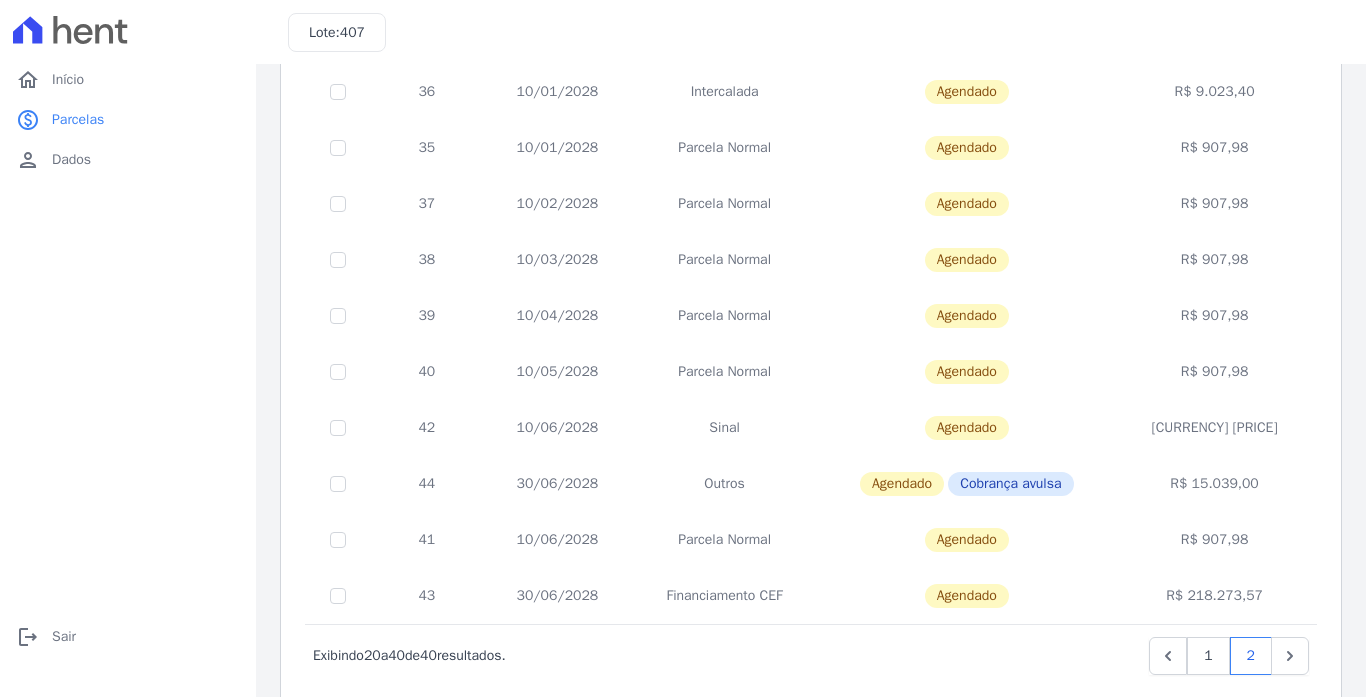 scroll, scrollTop: 812, scrollLeft: 0, axis: vertical 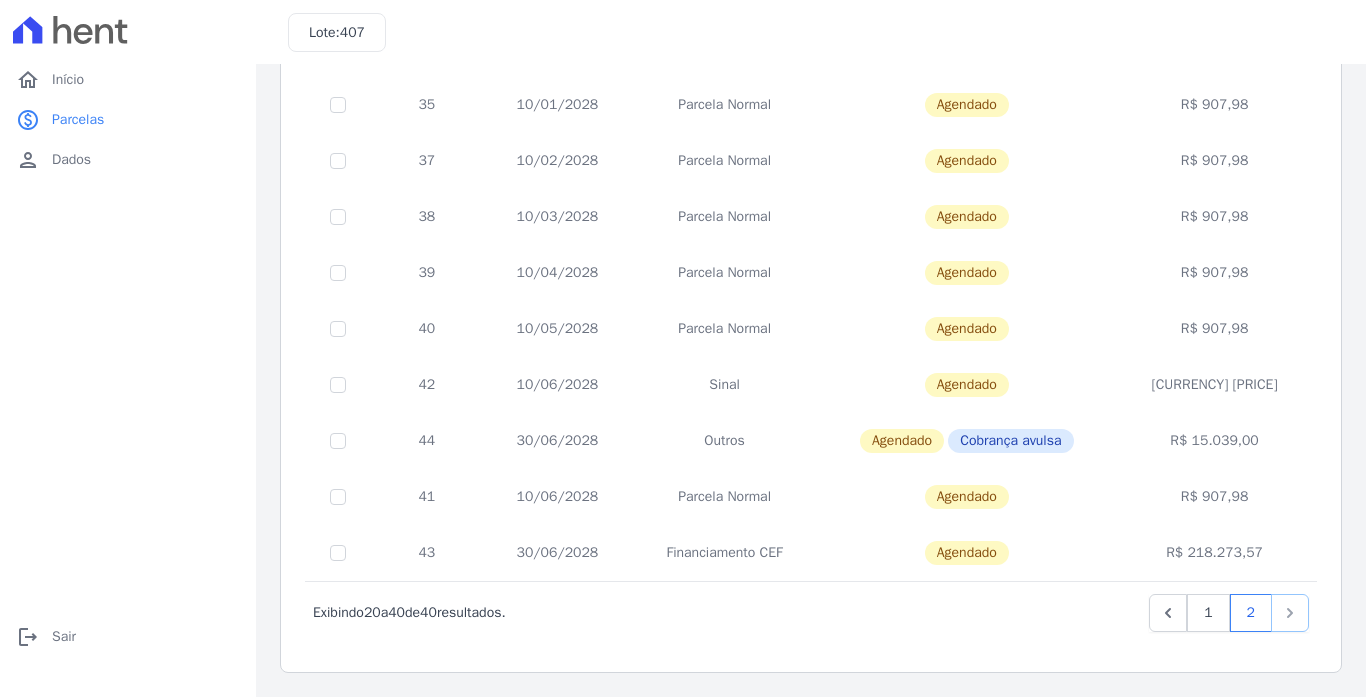 click 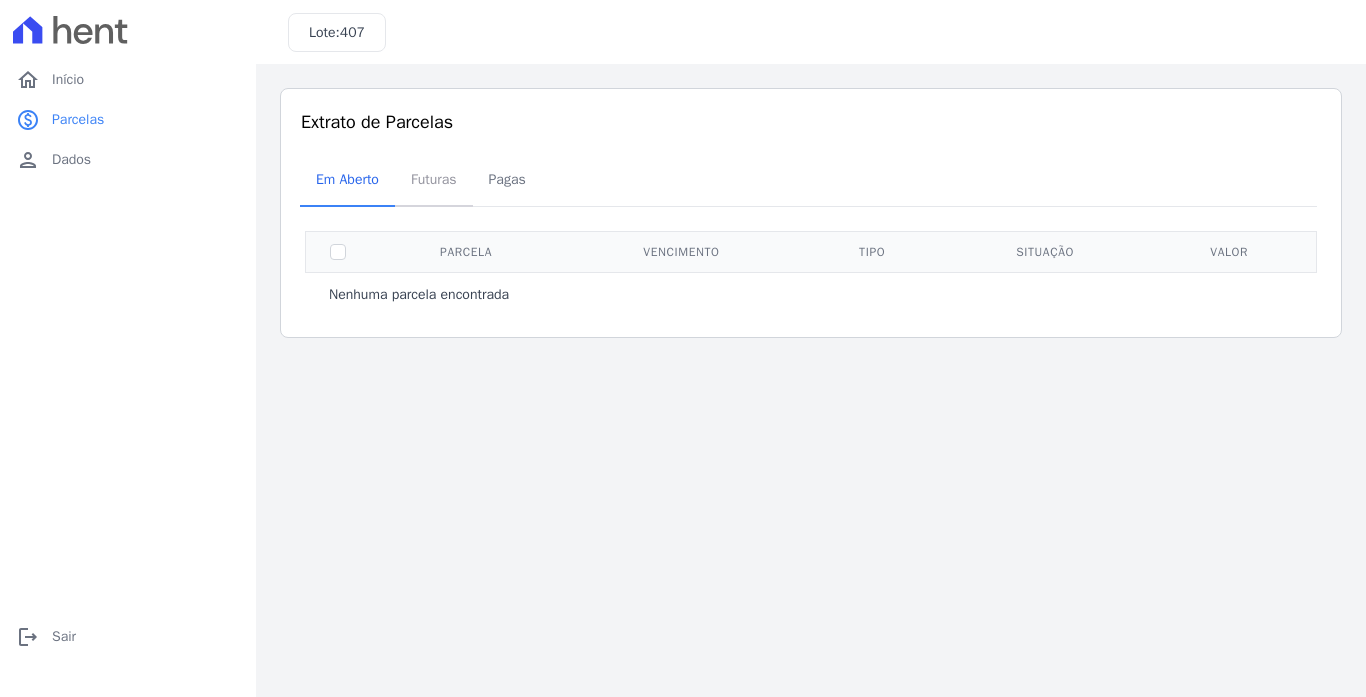 click on "Futuras" at bounding box center (434, 179) 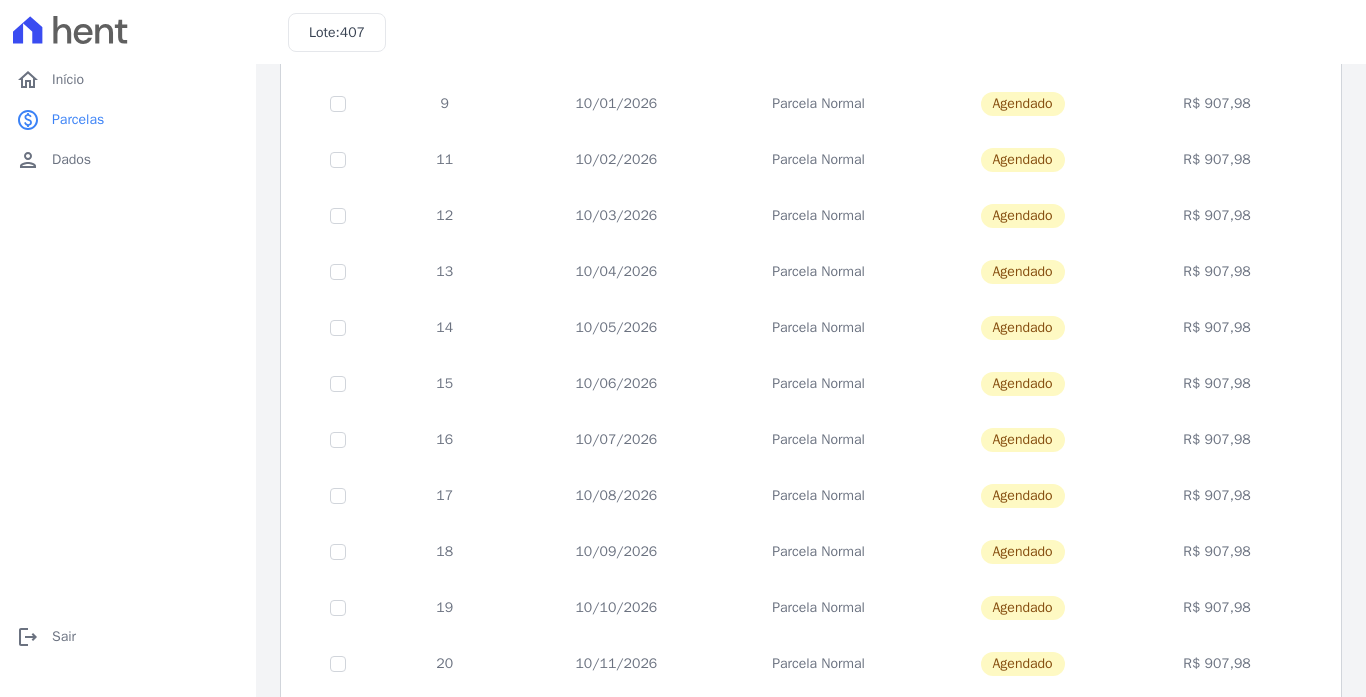 scroll, scrollTop: 812, scrollLeft: 0, axis: vertical 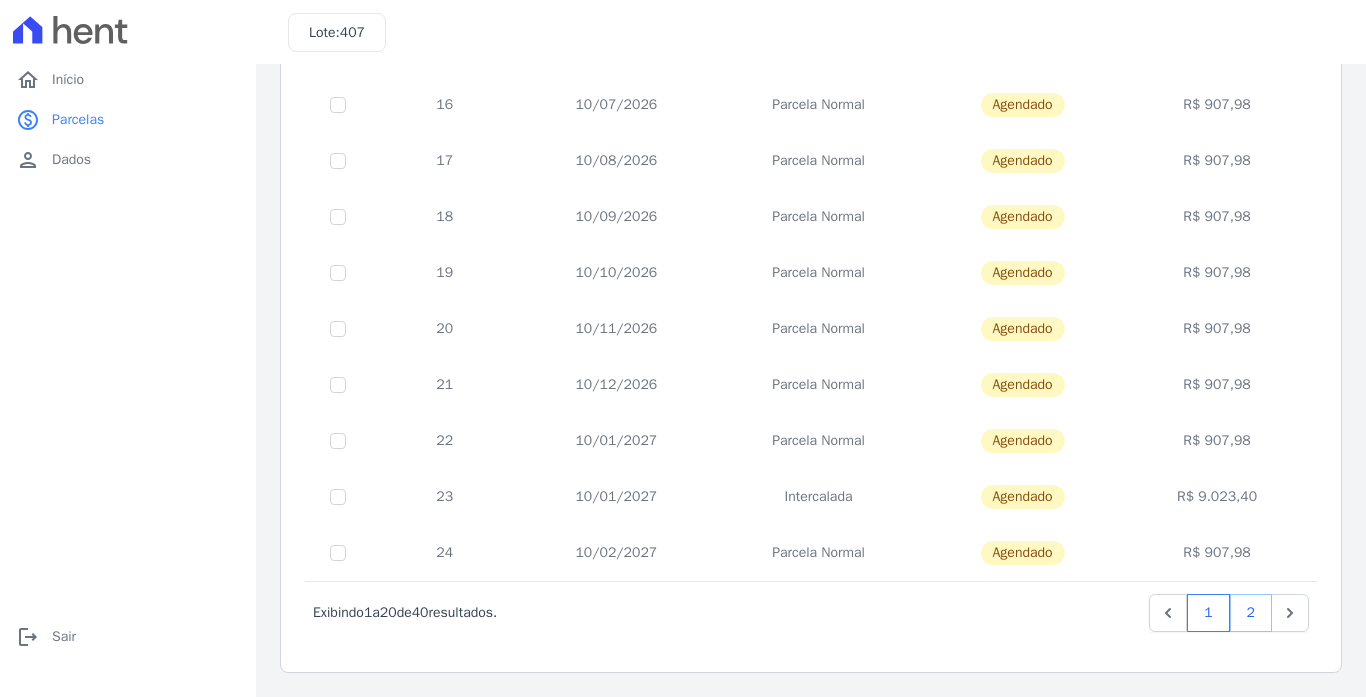 click on "2" at bounding box center [1251, 613] 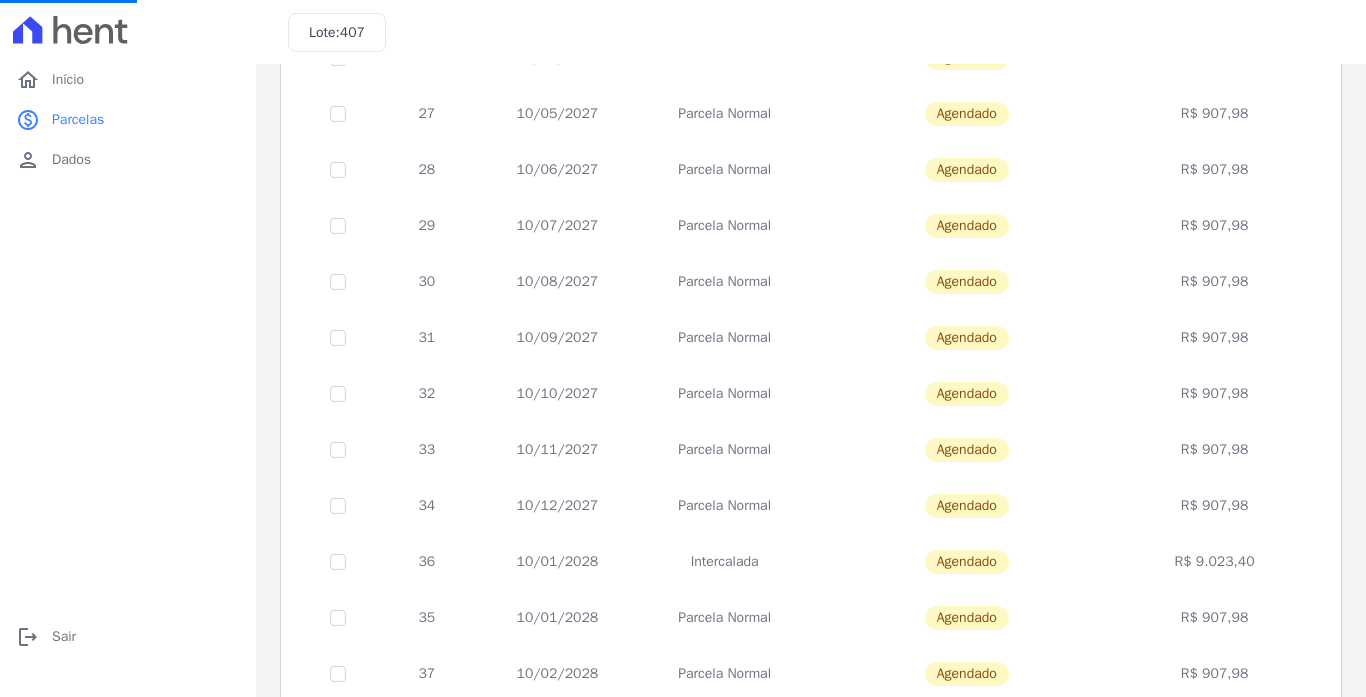 scroll, scrollTop: 700, scrollLeft: 0, axis: vertical 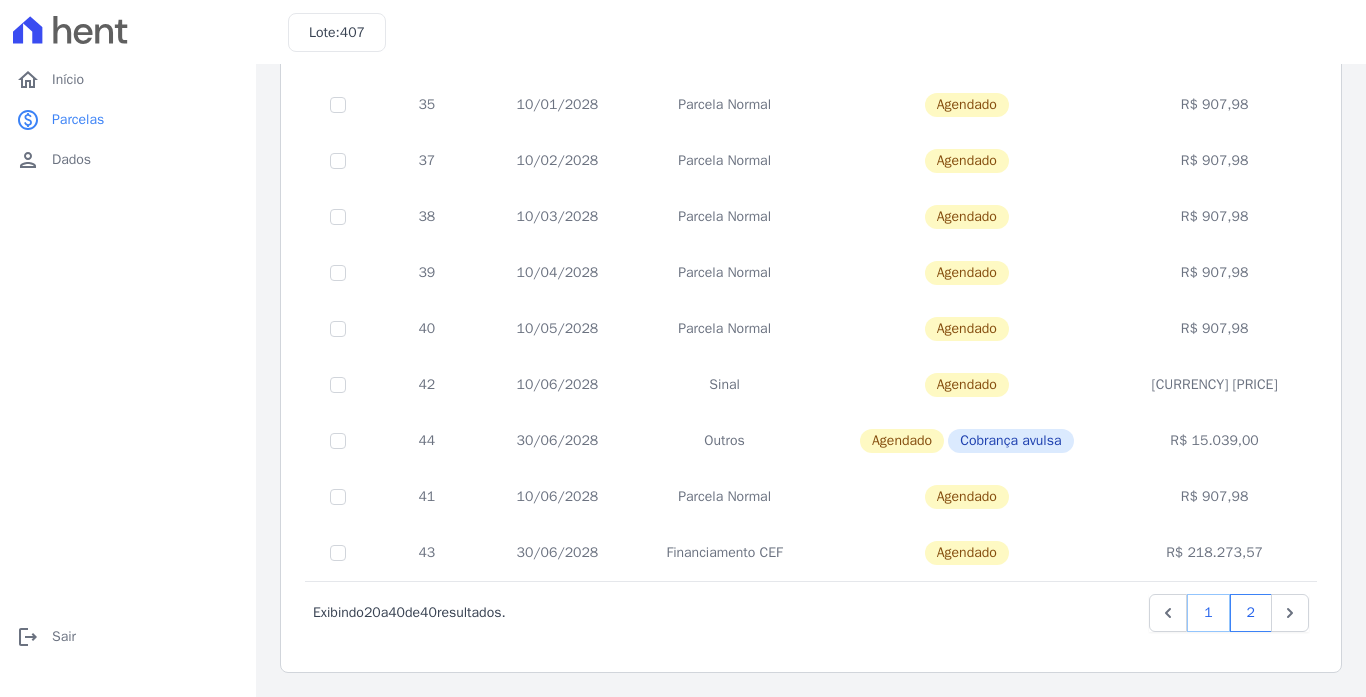 click on "1" at bounding box center (1208, 613) 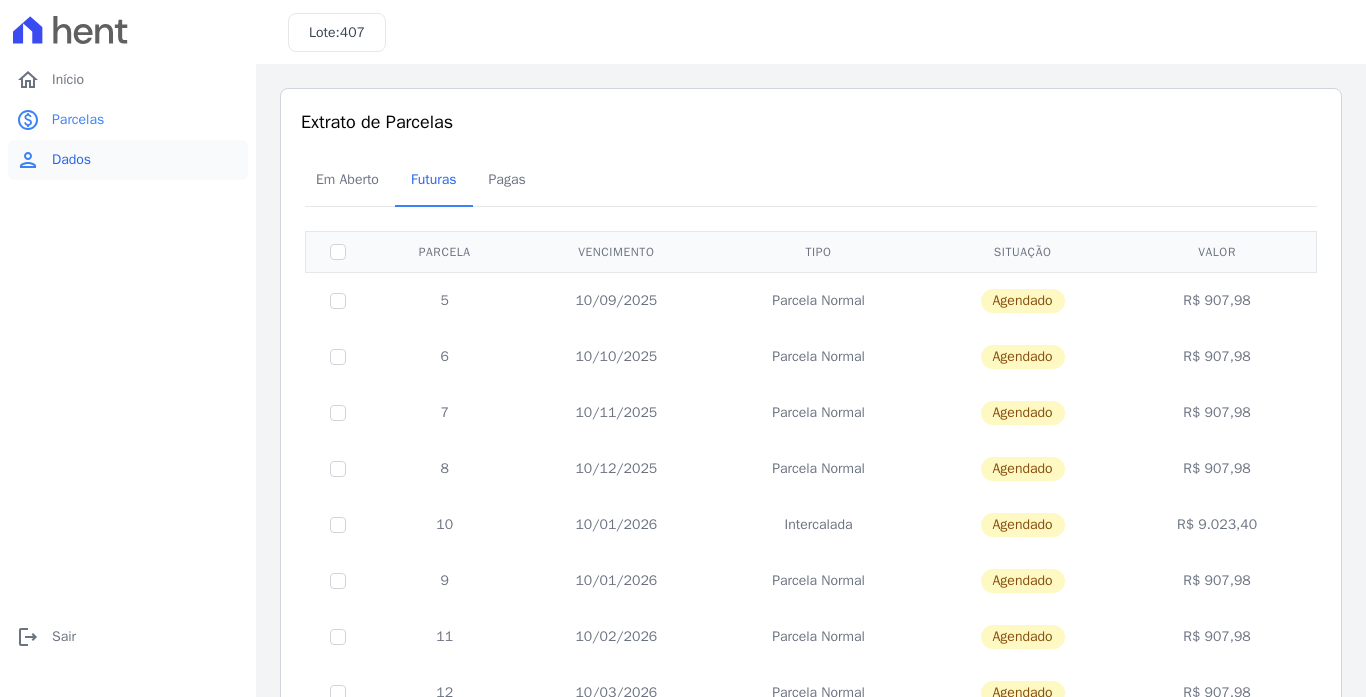 click on "person Dados" at bounding box center (128, 160) 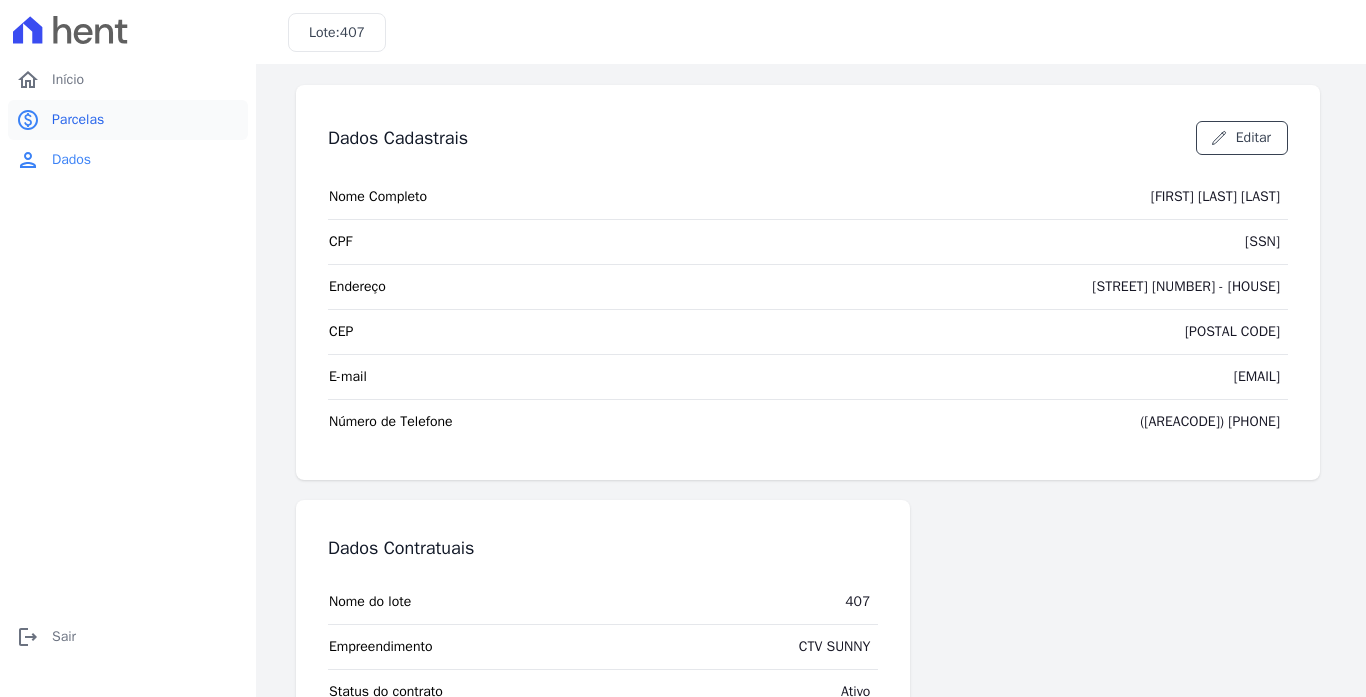 scroll, scrollTop: 0, scrollLeft: 0, axis: both 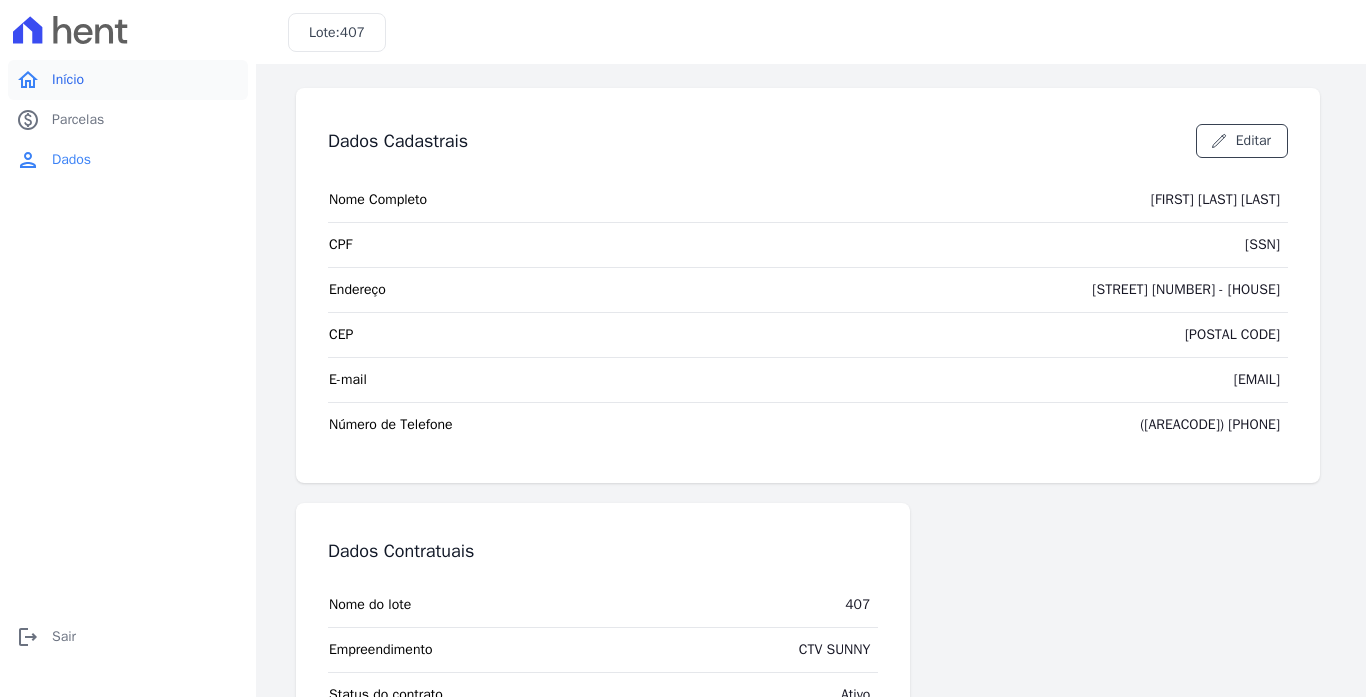 click on "home Início" at bounding box center [128, 80] 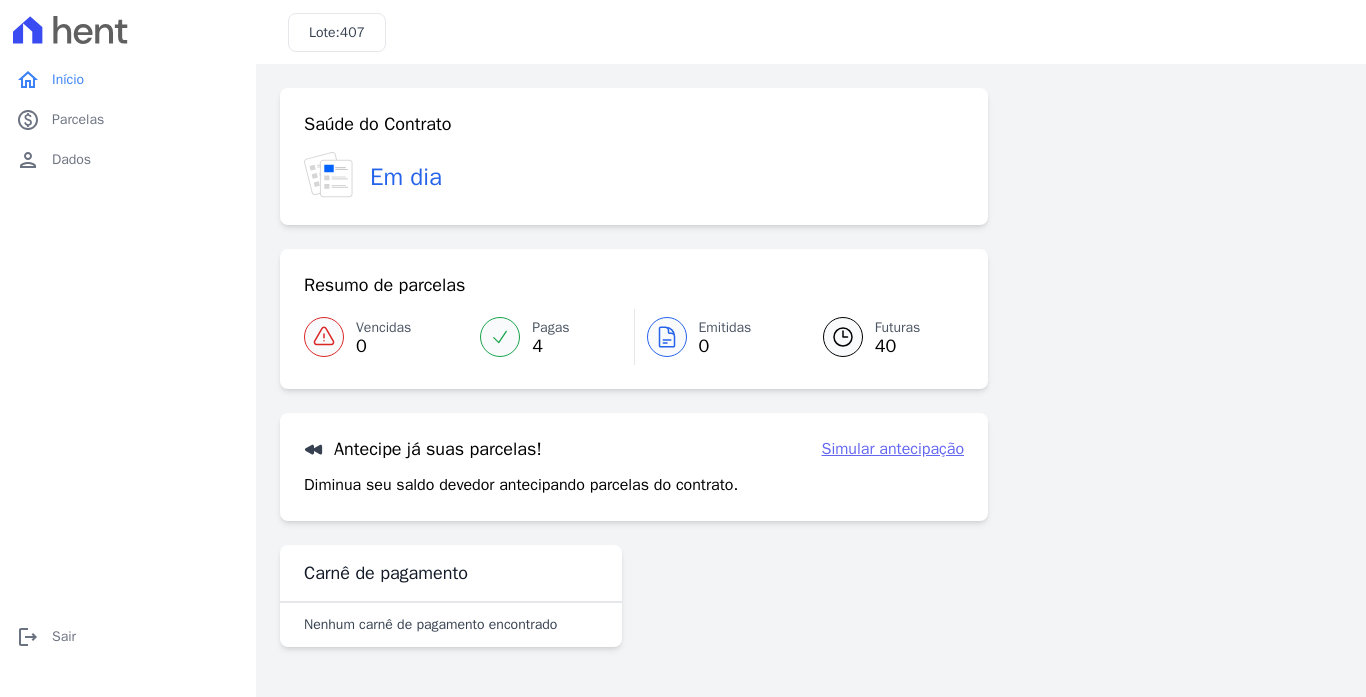 click on "Simular antecipação" at bounding box center (893, 449) 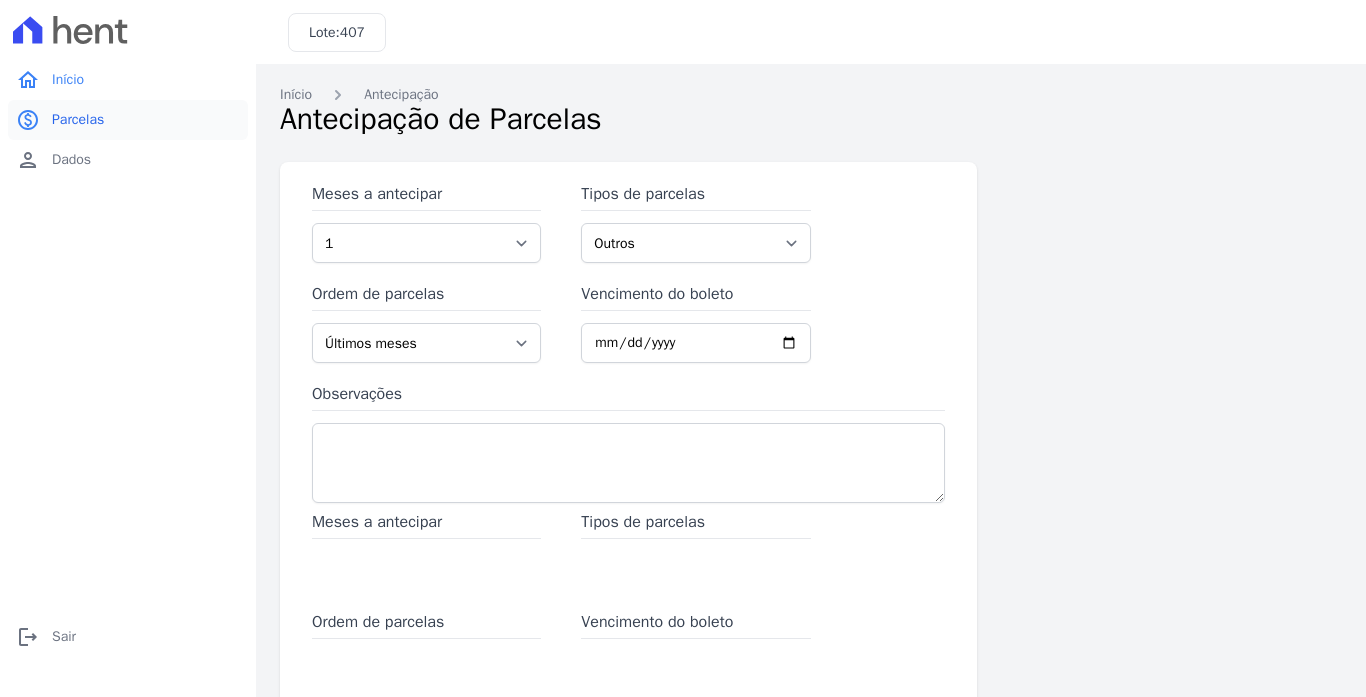 scroll, scrollTop: 0, scrollLeft: 0, axis: both 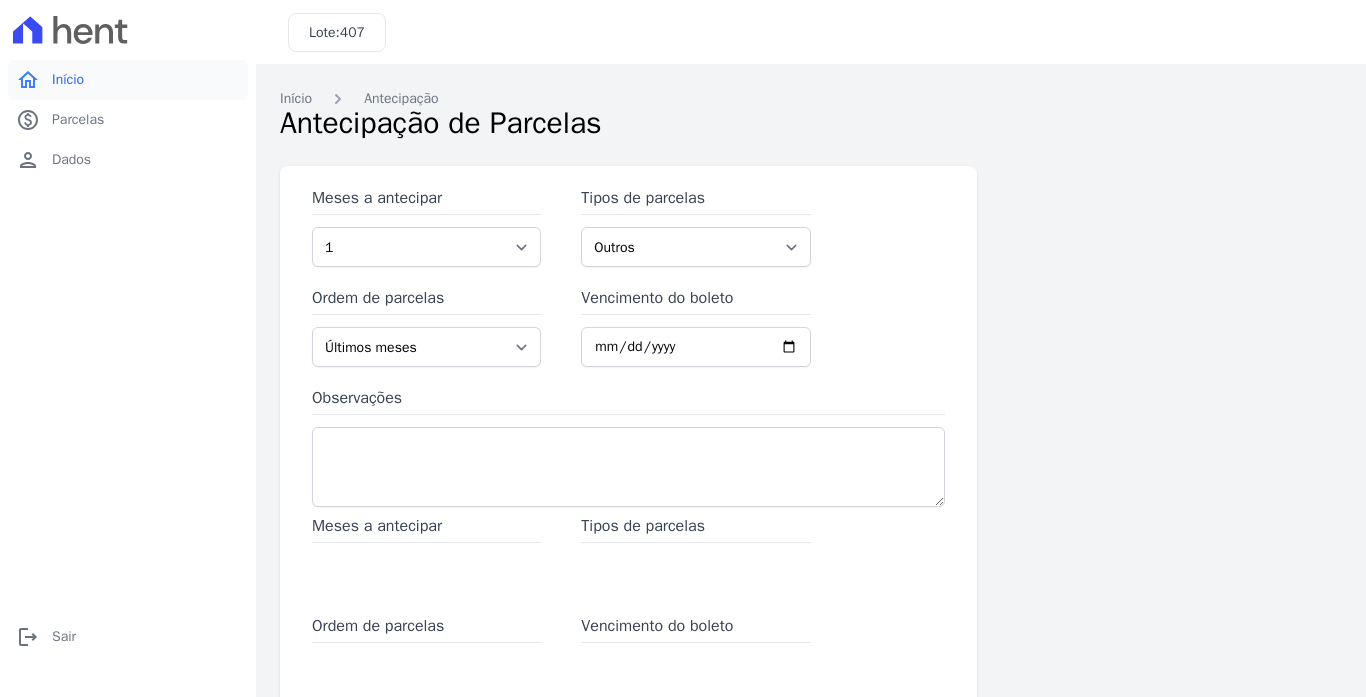 click on "home Início" at bounding box center [128, 80] 